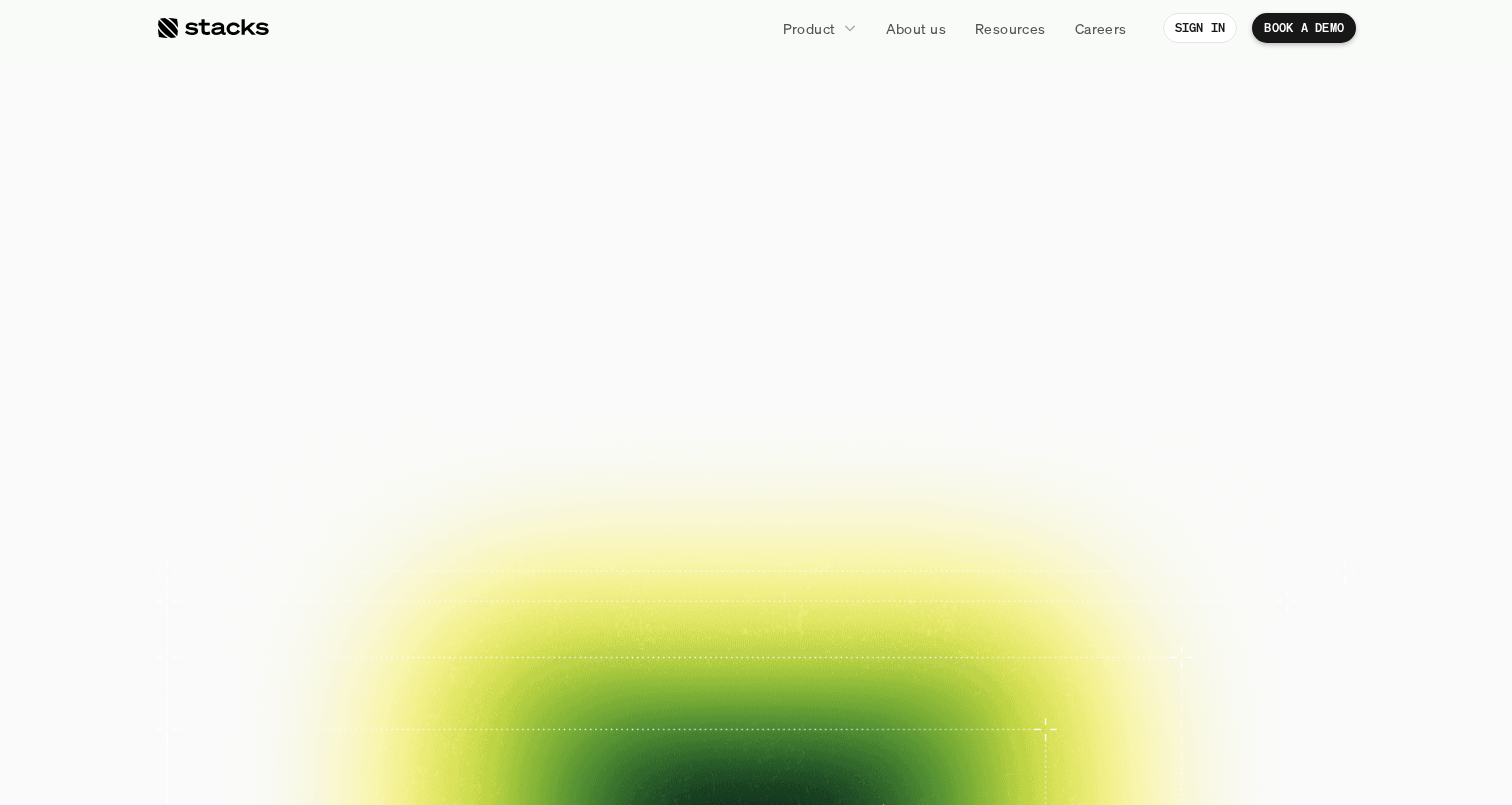 scroll, scrollTop: 0, scrollLeft: 0, axis: both 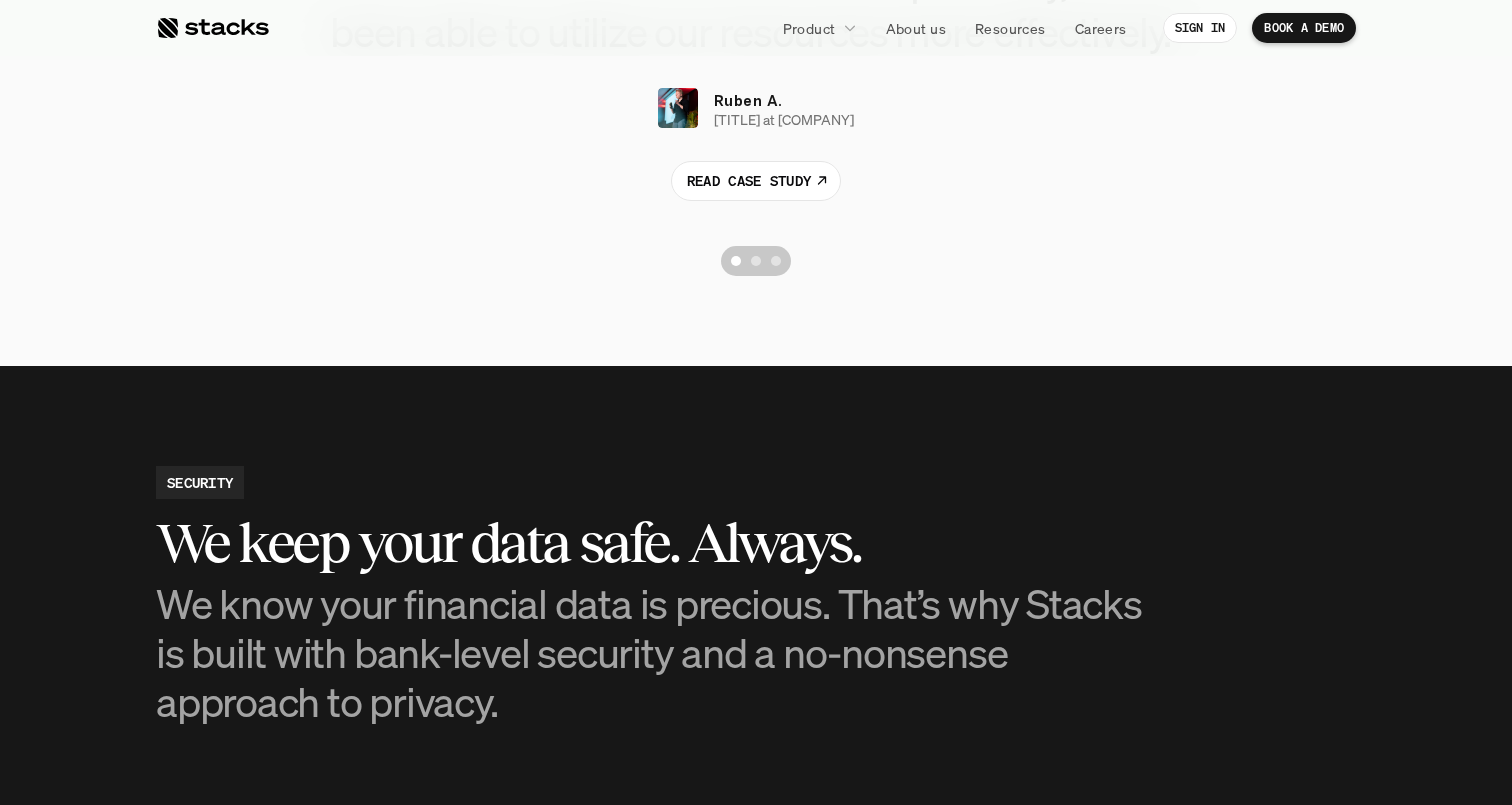 click at bounding box center [756, 261] 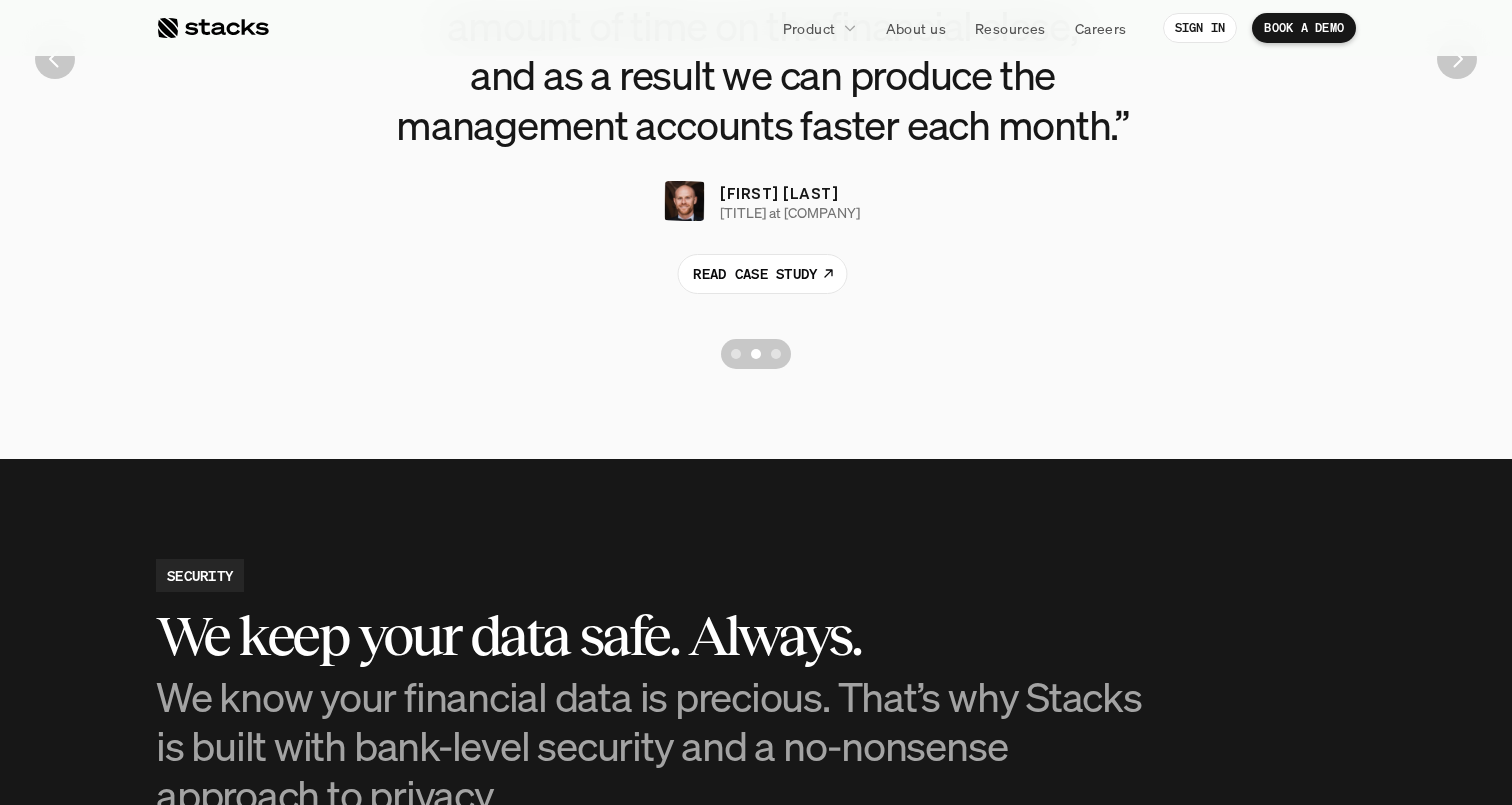 scroll, scrollTop: 4739, scrollLeft: 0, axis: vertical 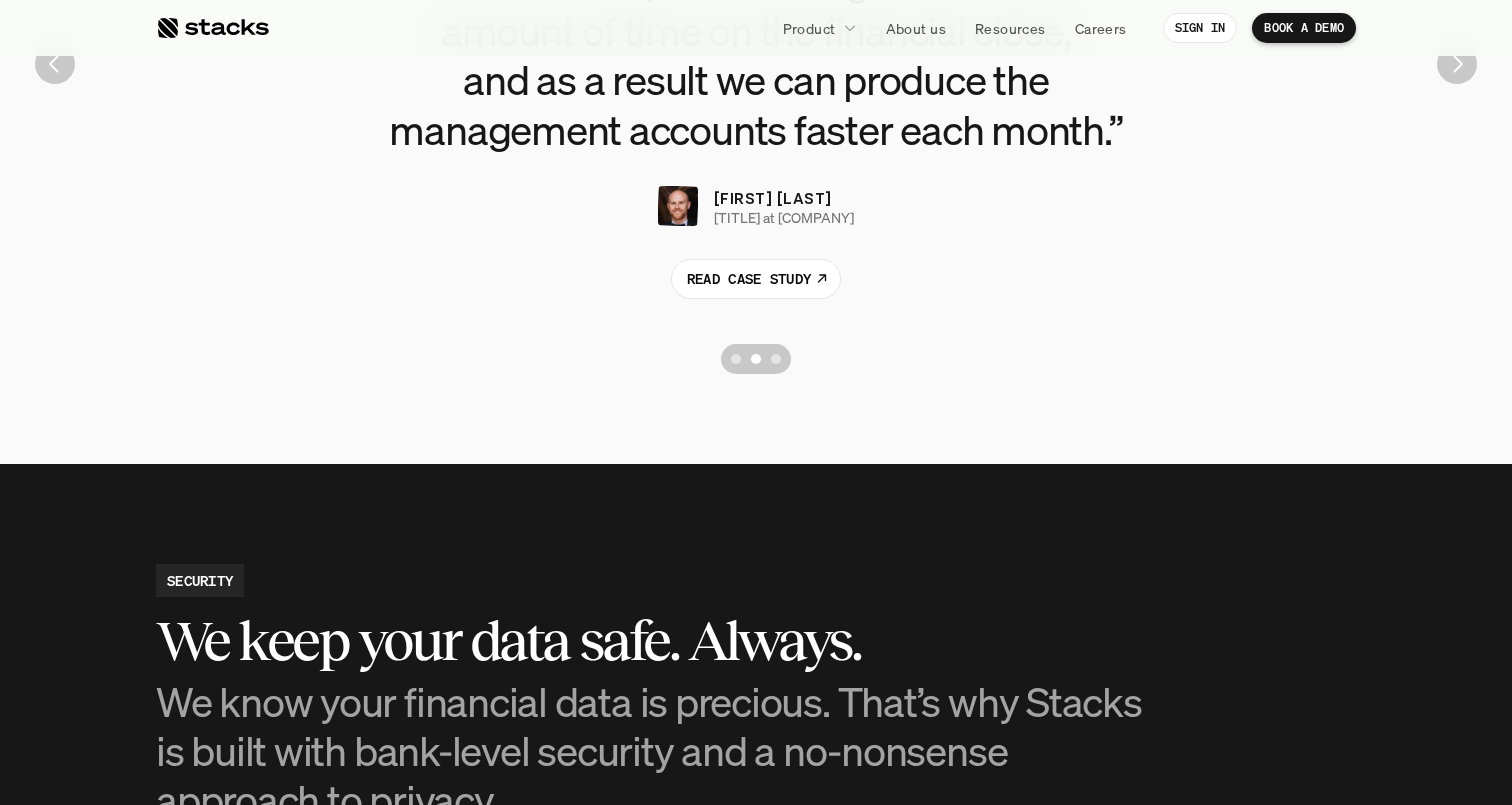 click at bounding box center (776, 359) 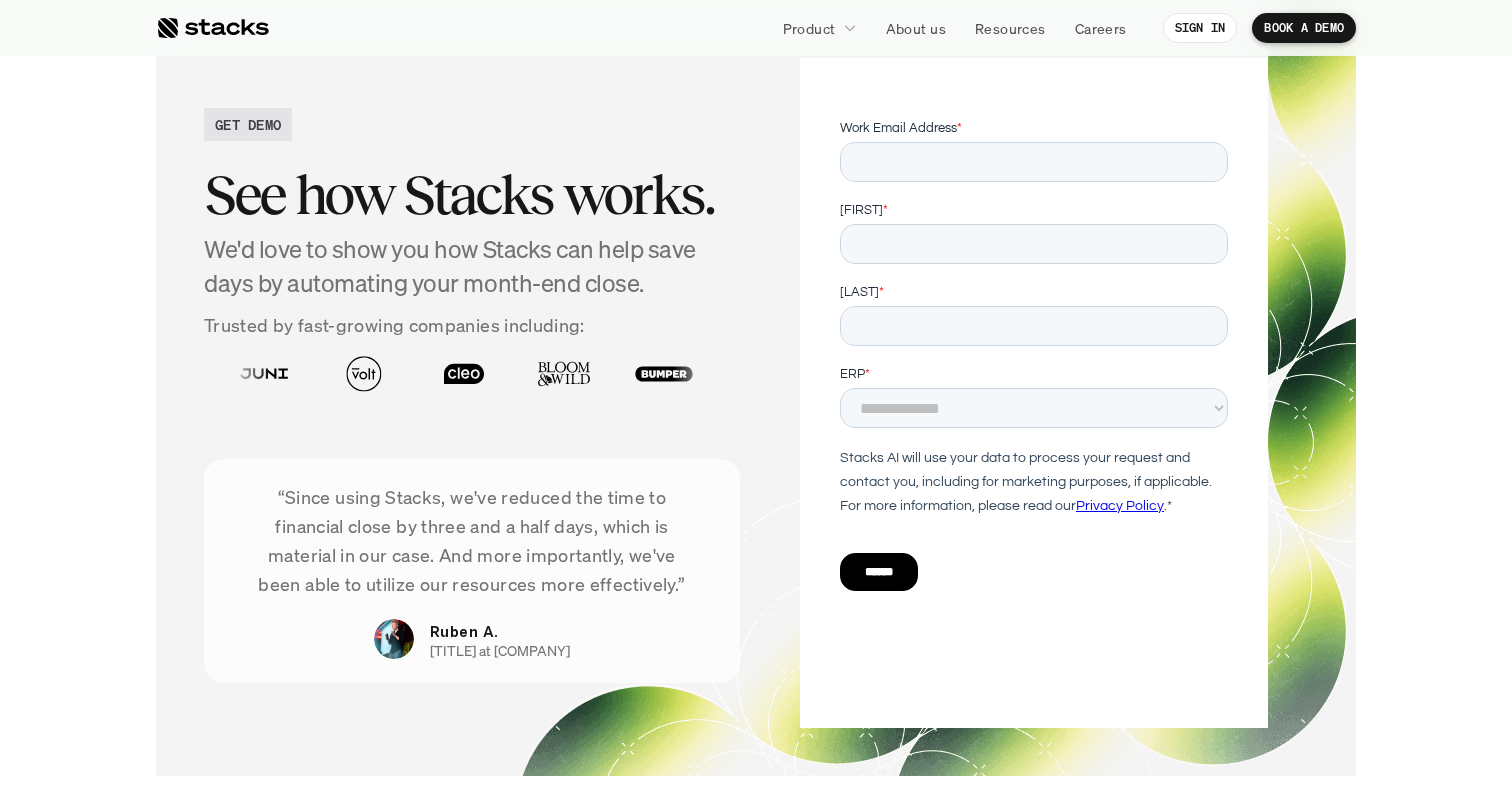 scroll, scrollTop: 6613, scrollLeft: 0, axis: vertical 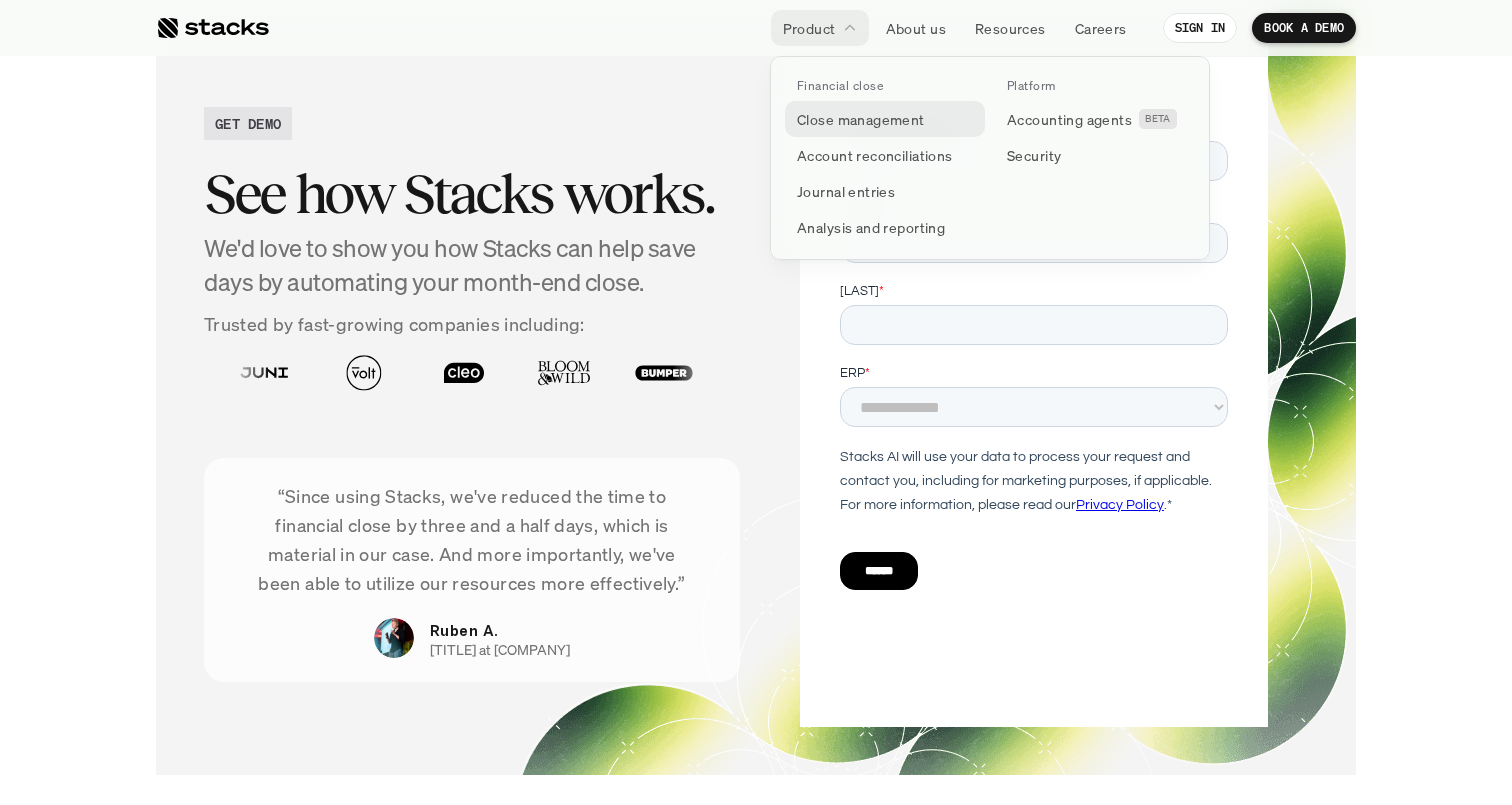click on "Close management" at bounding box center (861, 119) 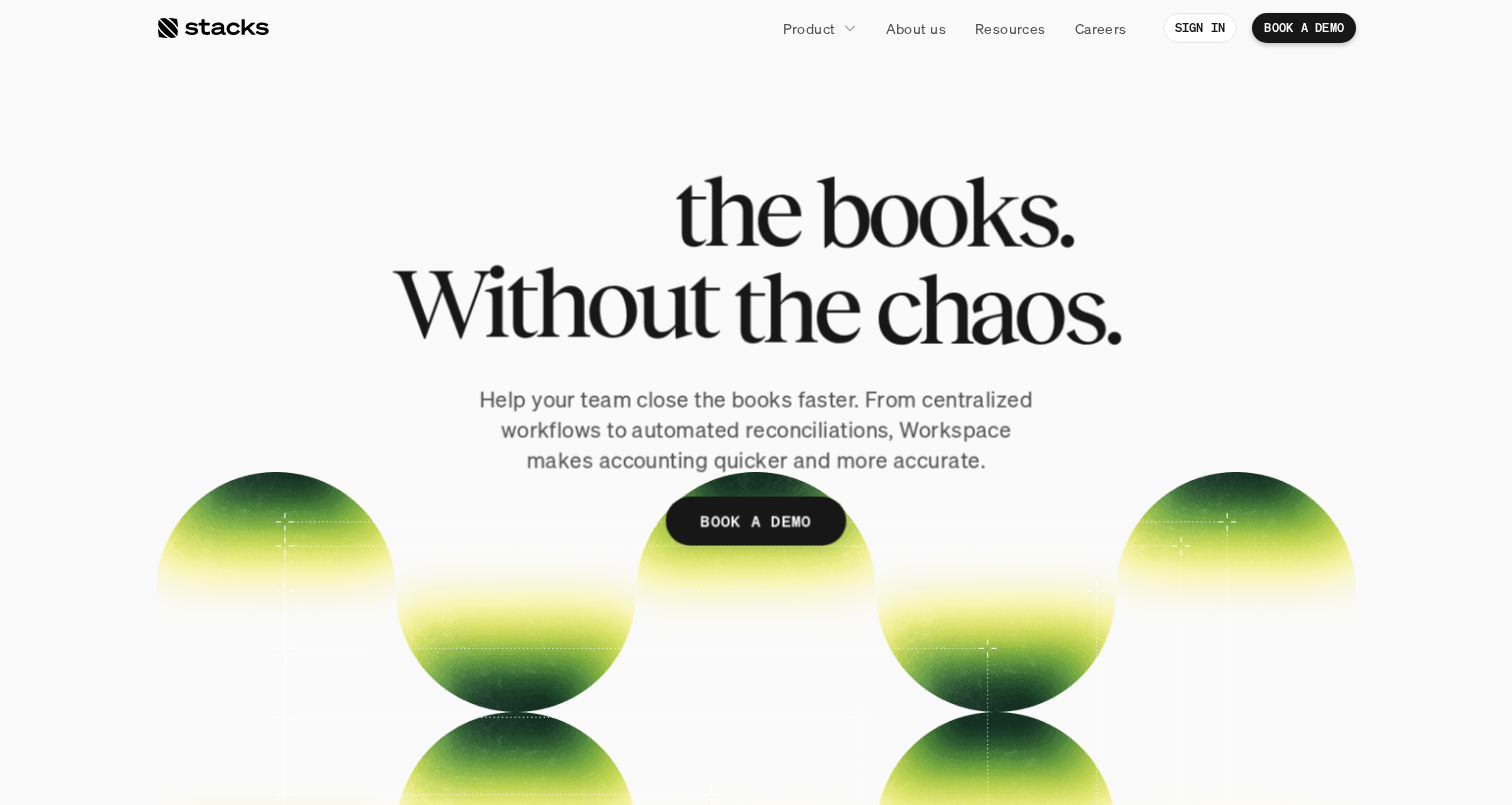scroll, scrollTop: 0, scrollLeft: 0, axis: both 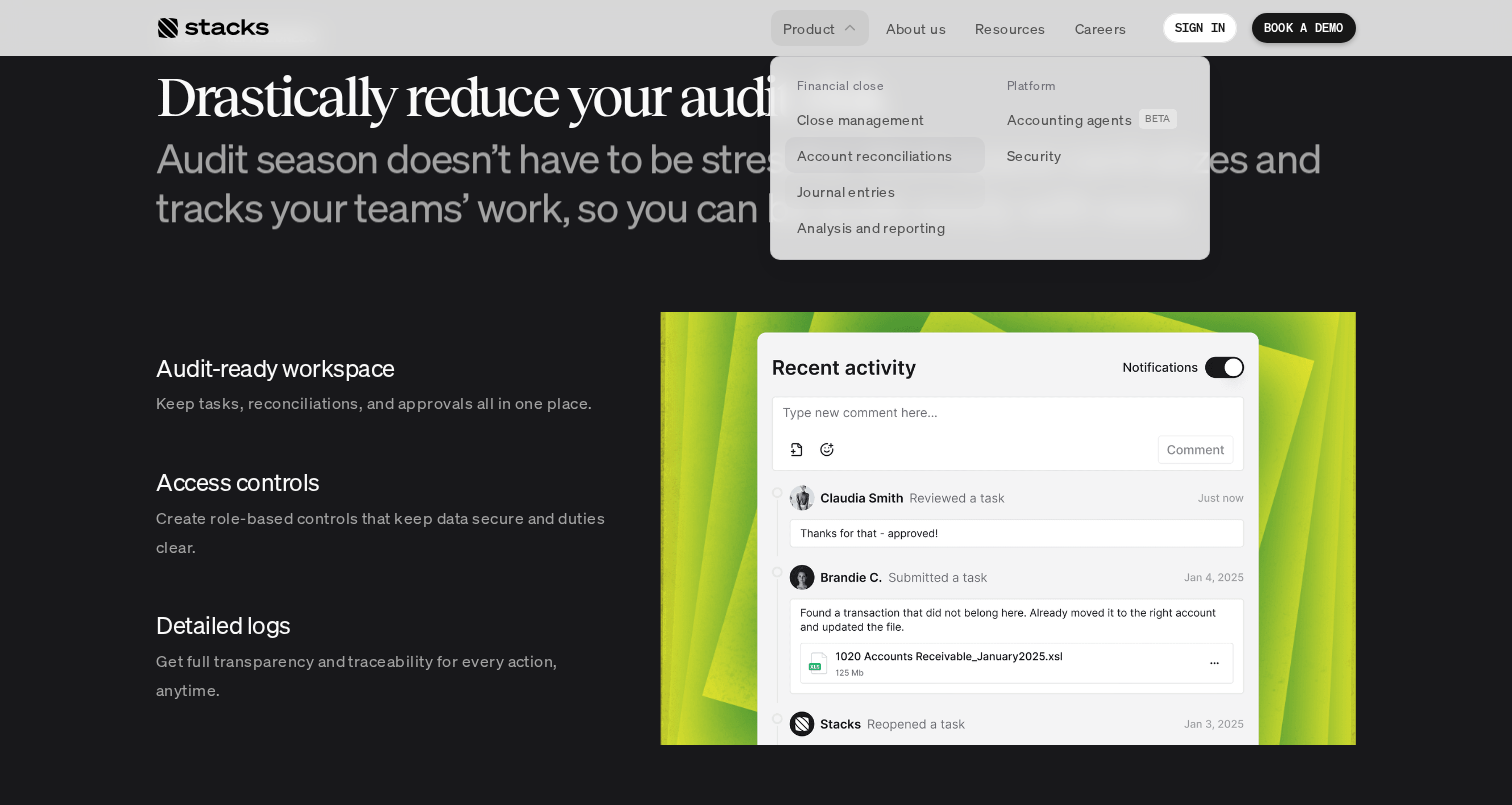 click on "Account reconciliations" at bounding box center [875, 155] 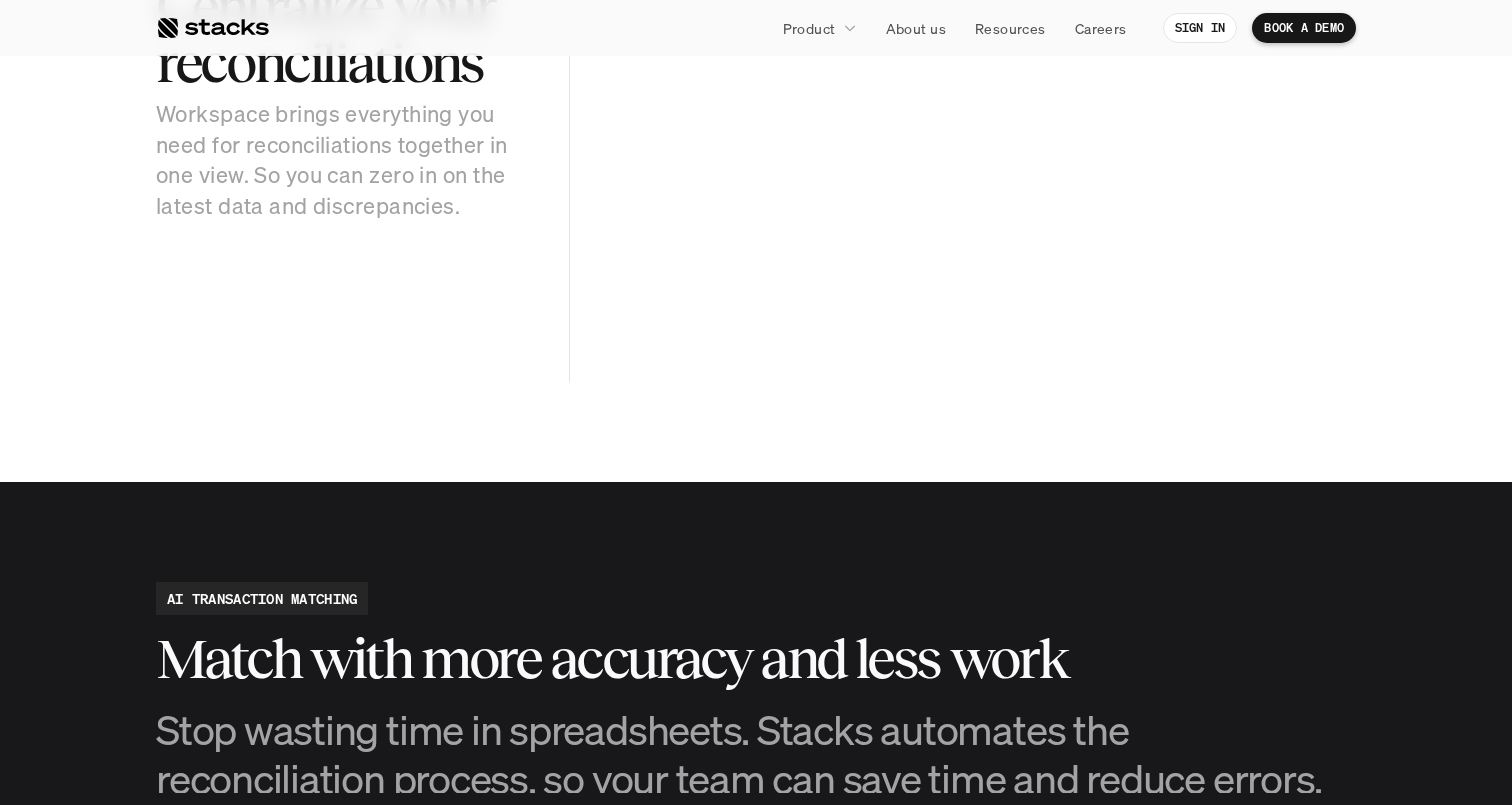 scroll, scrollTop: 0, scrollLeft: 0, axis: both 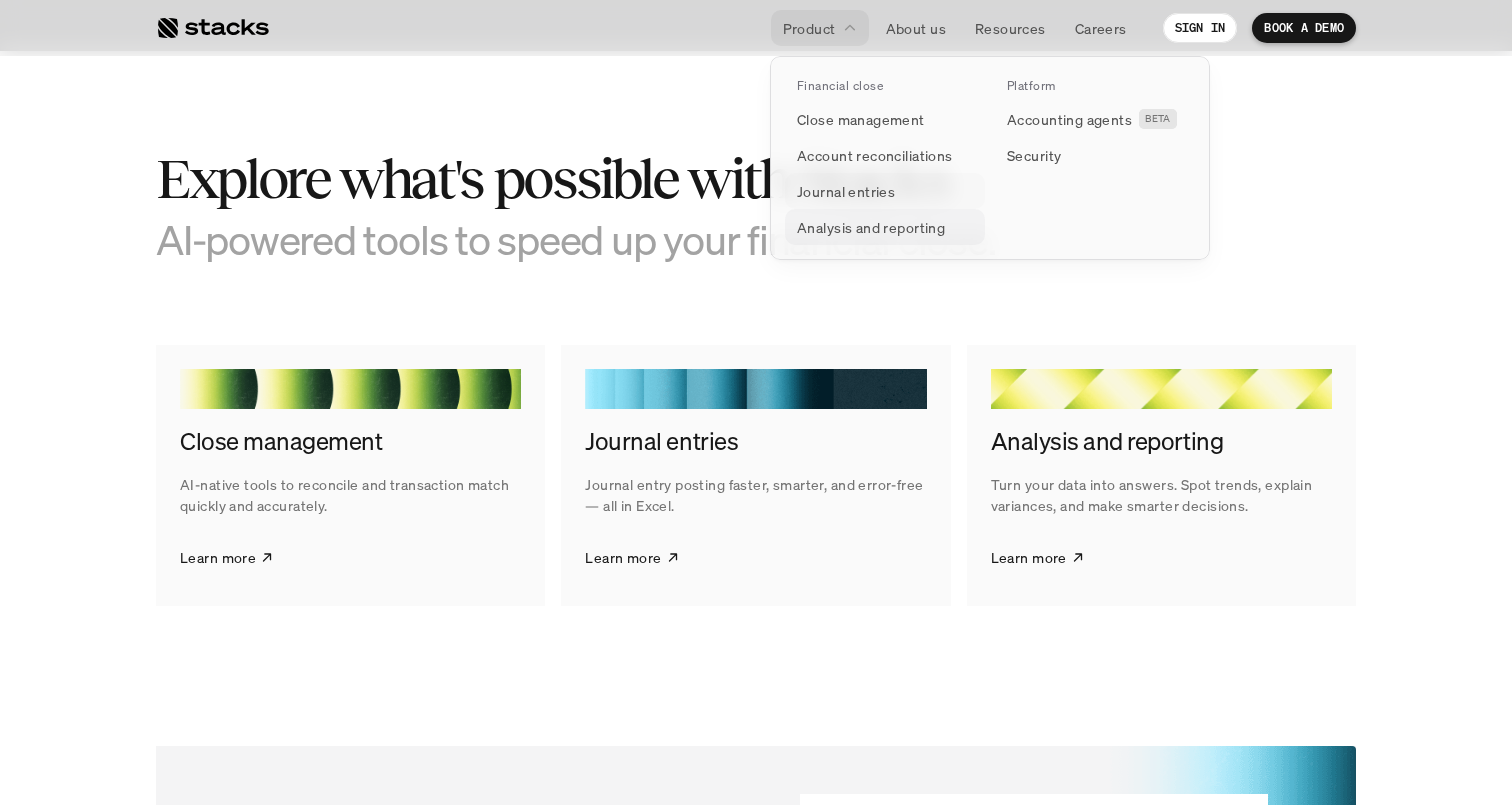 click on "Journal entries" at bounding box center (846, 191) 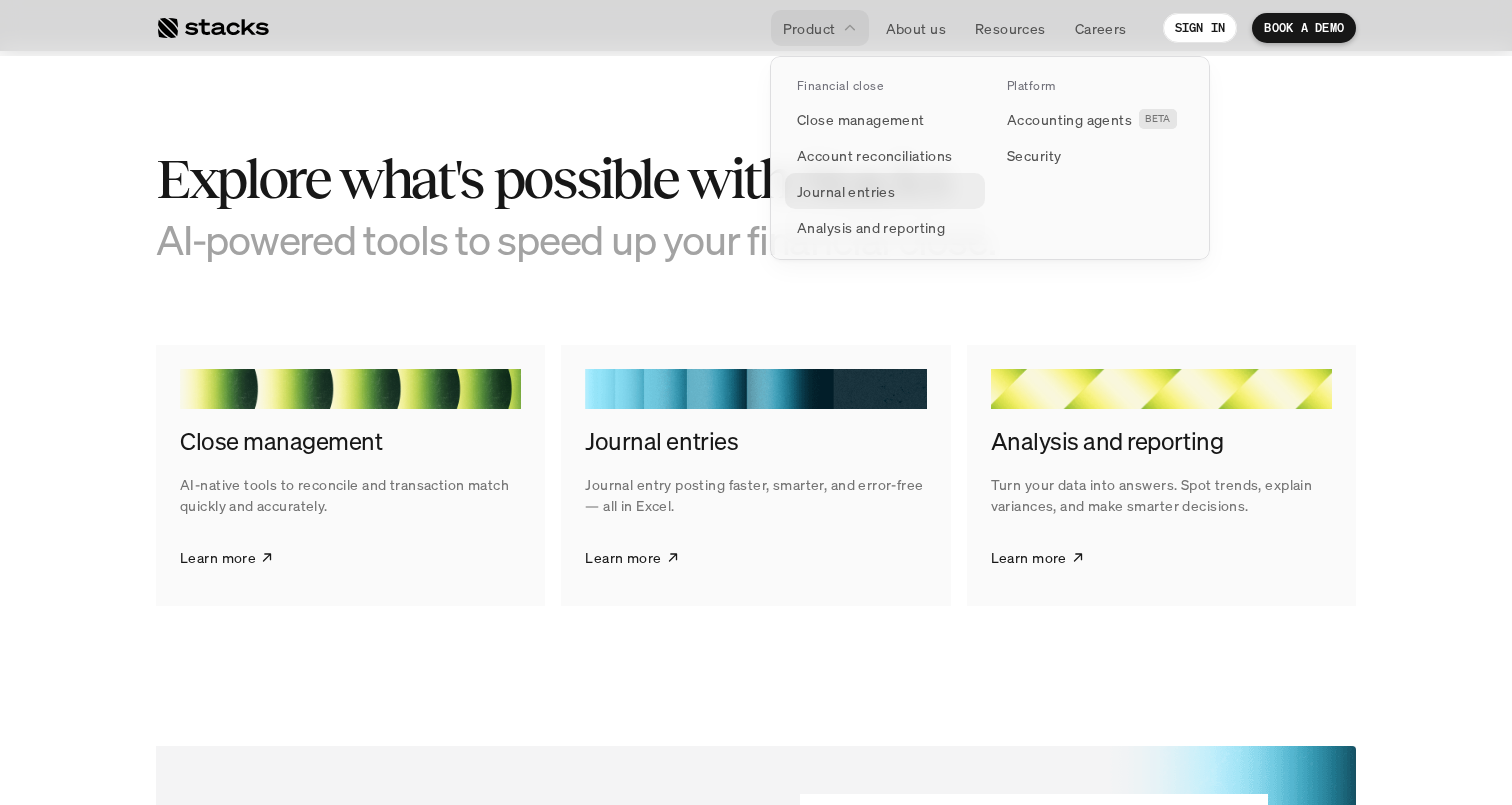 scroll, scrollTop: 0, scrollLeft: 0, axis: both 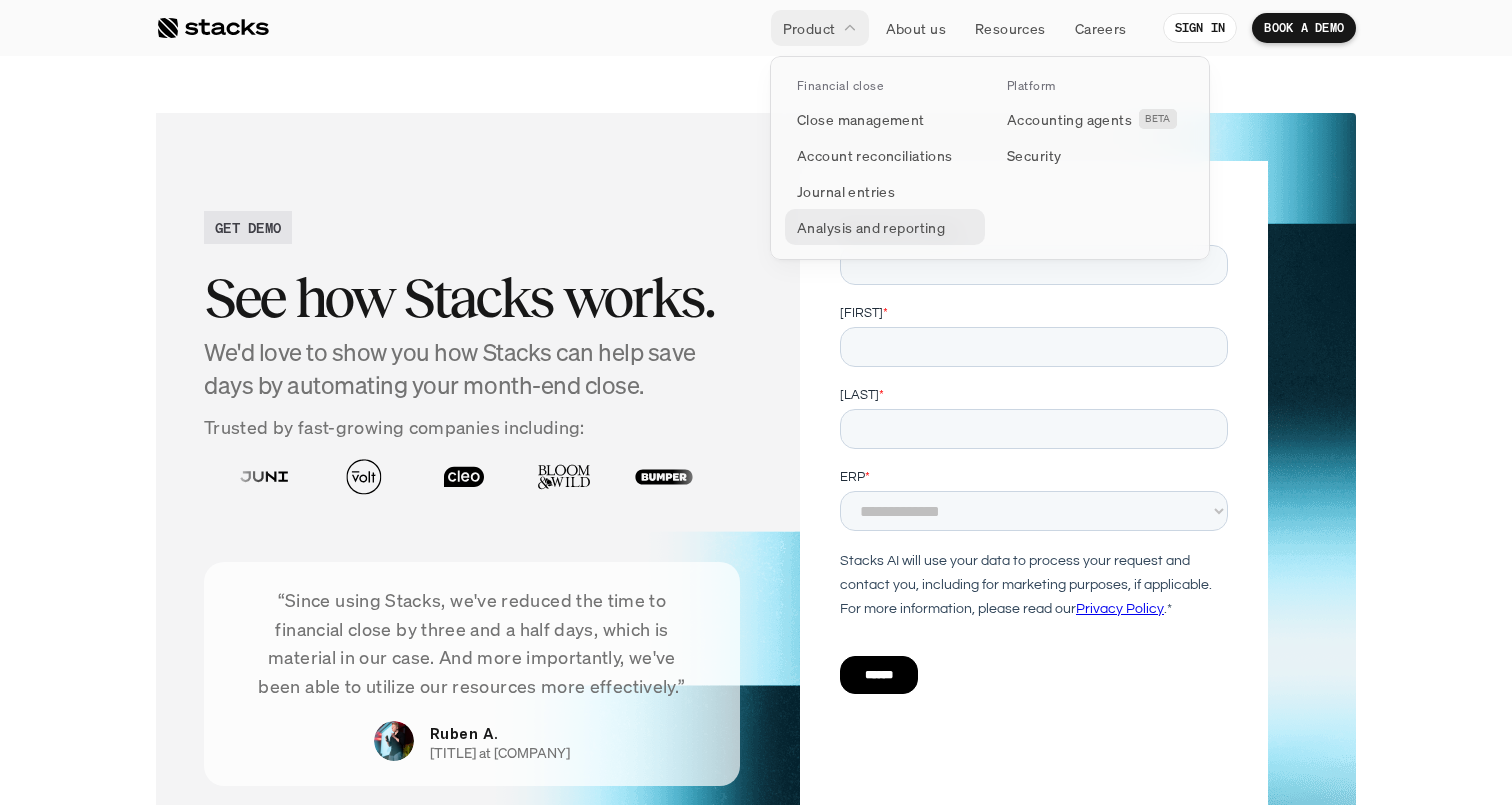 click on "Analysis and reporting" at bounding box center (871, 227) 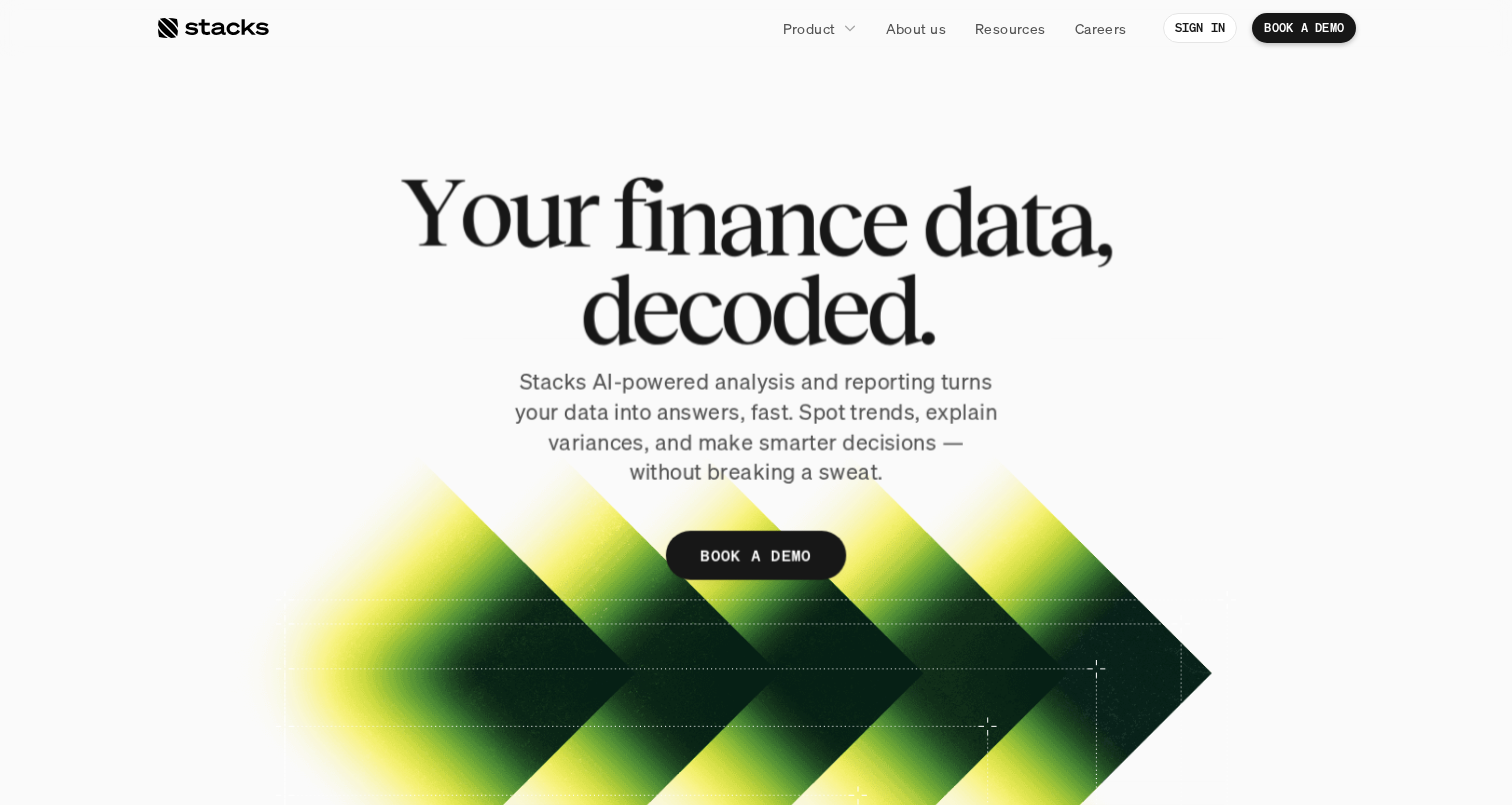 scroll, scrollTop: 0, scrollLeft: 0, axis: both 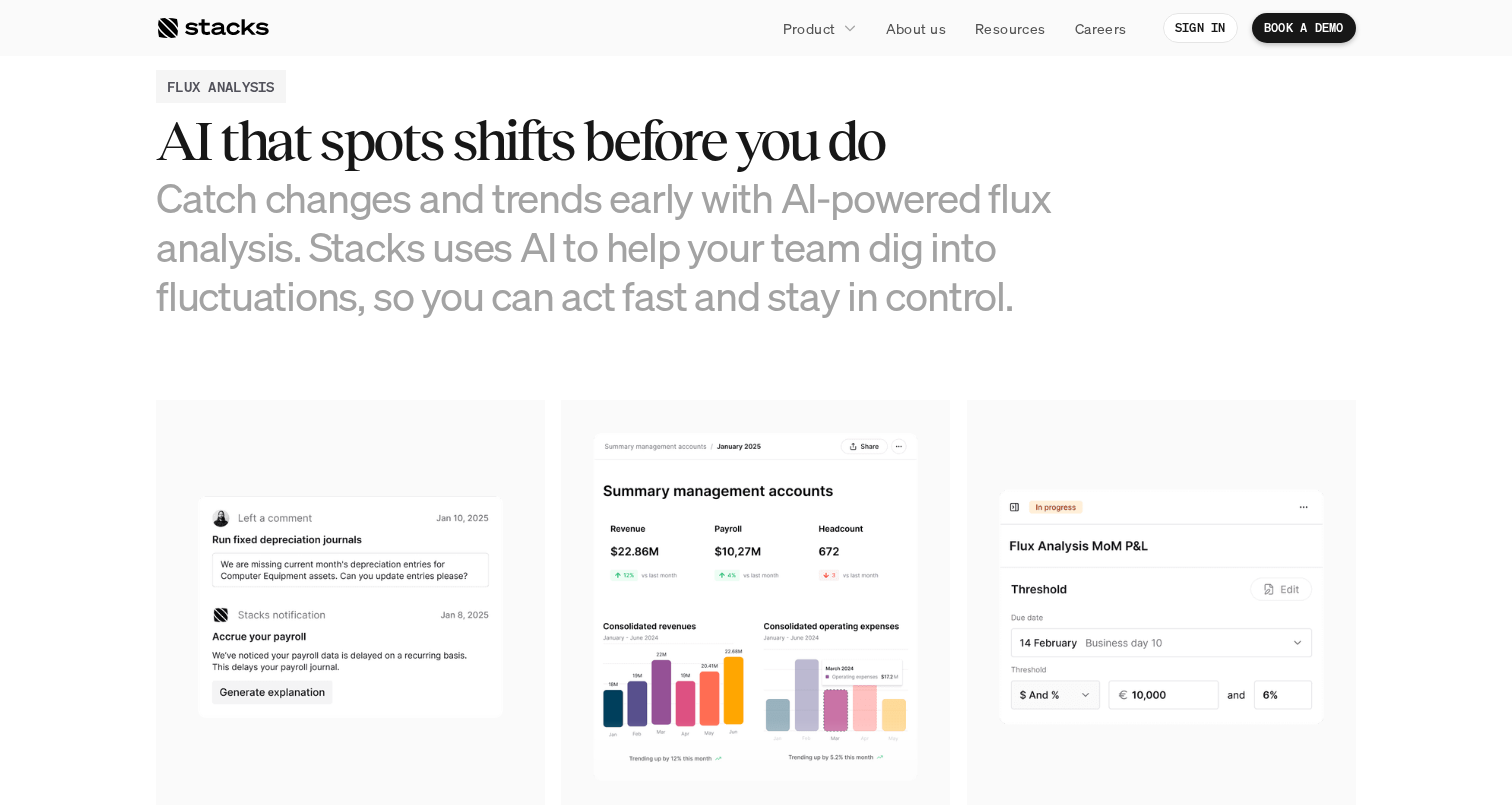 click on "FLUX ANALYSIS AI that spots shifts before you do Catch changes and trends early with AI-powered flux analysis. Stacks uses AI to help your team dig into fluctuations, so you can act fast and stay in control. Automatic change detection Our AI keeps an eye on your data and flags unusual changes. No guesswork needed. See the big picture Instantly spot trends and anomalies in your data. Then drill deep. Customizable thresholds Pick the thresholds that matter to you, so your team can hone in on the important stuff." at bounding box center [756, 534] 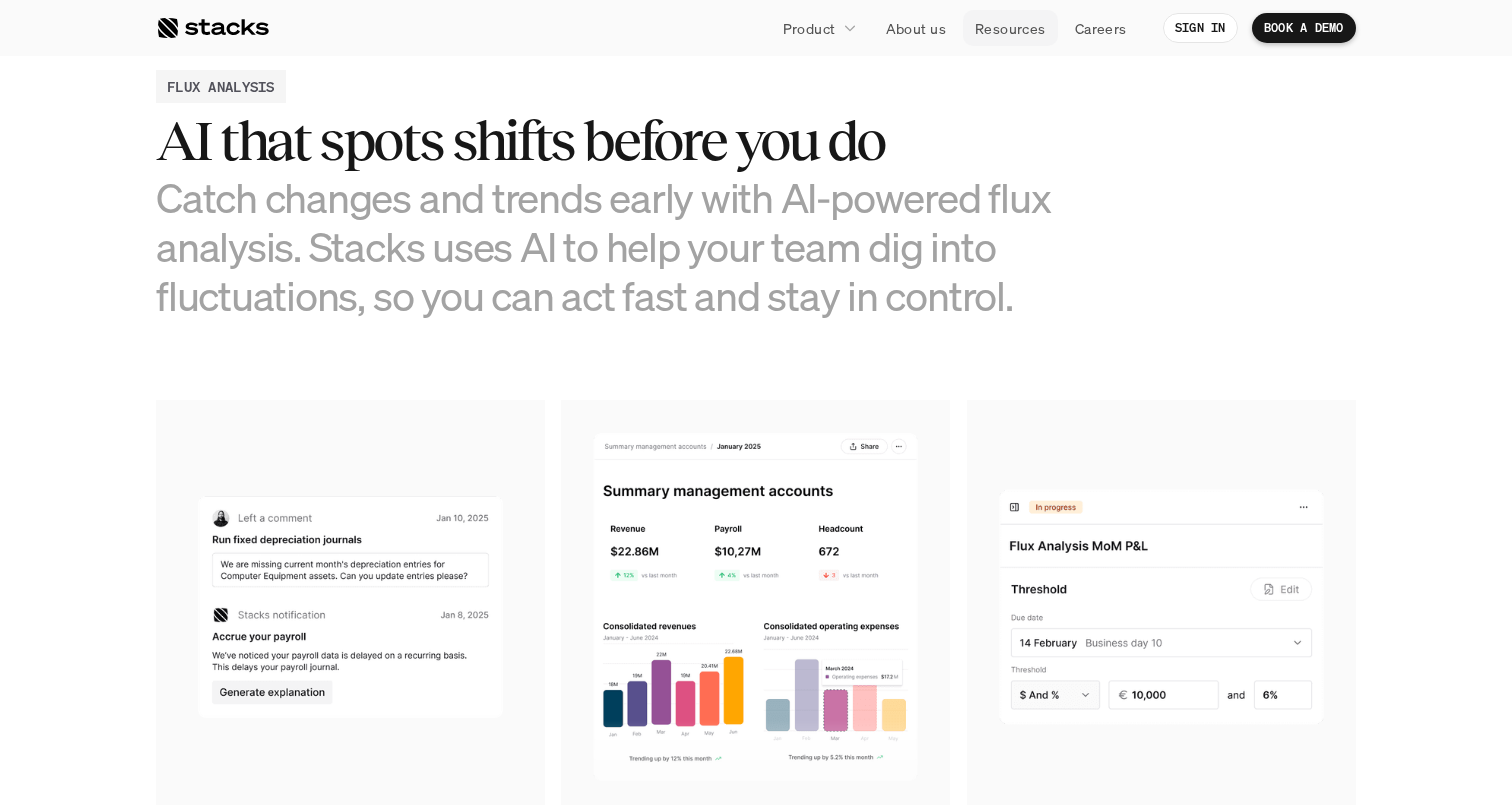 click on "Resources" at bounding box center (1010, 28) 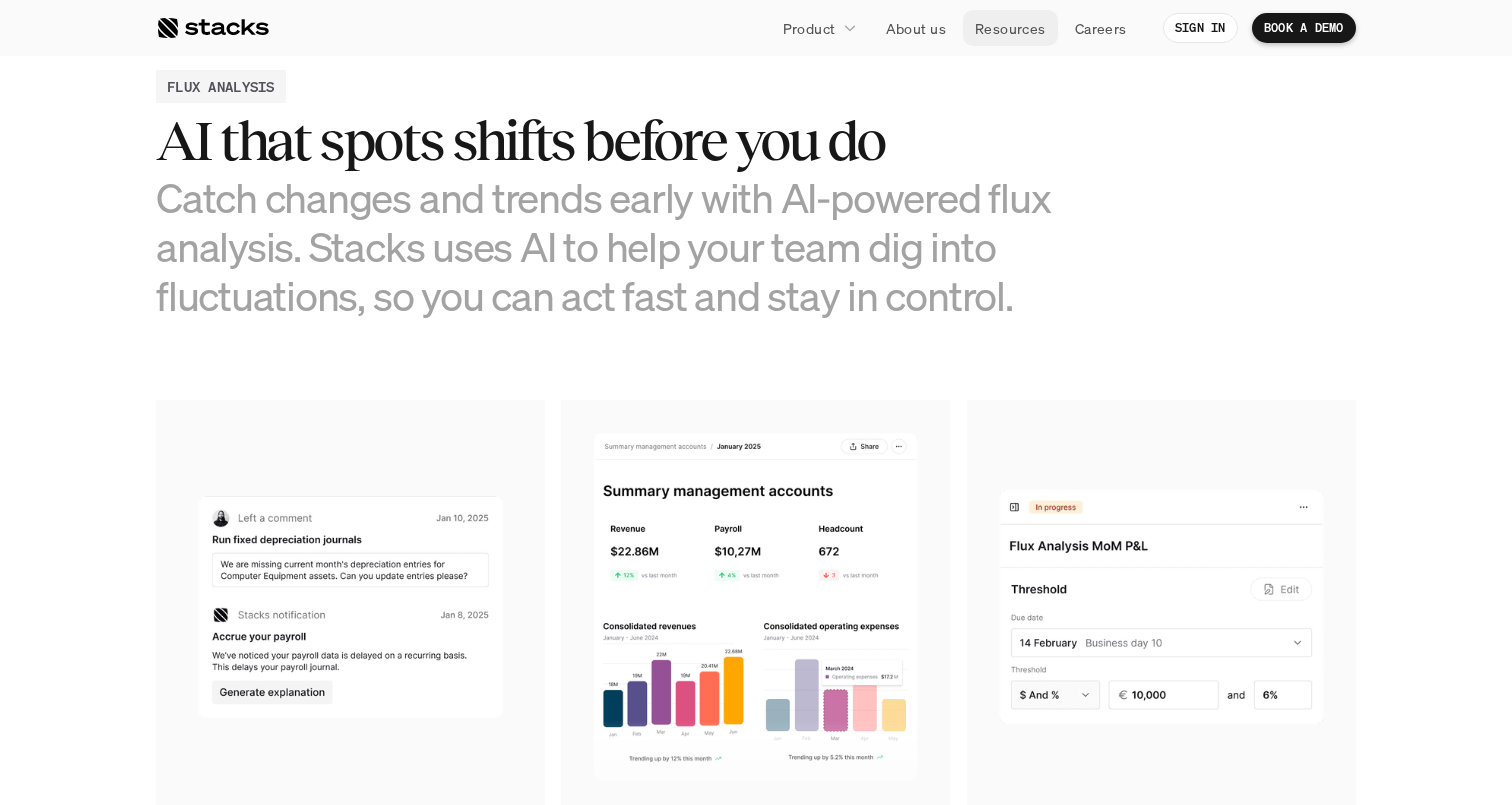 scroll, scrollTop: 0, scrollLeft: 0, axis: both 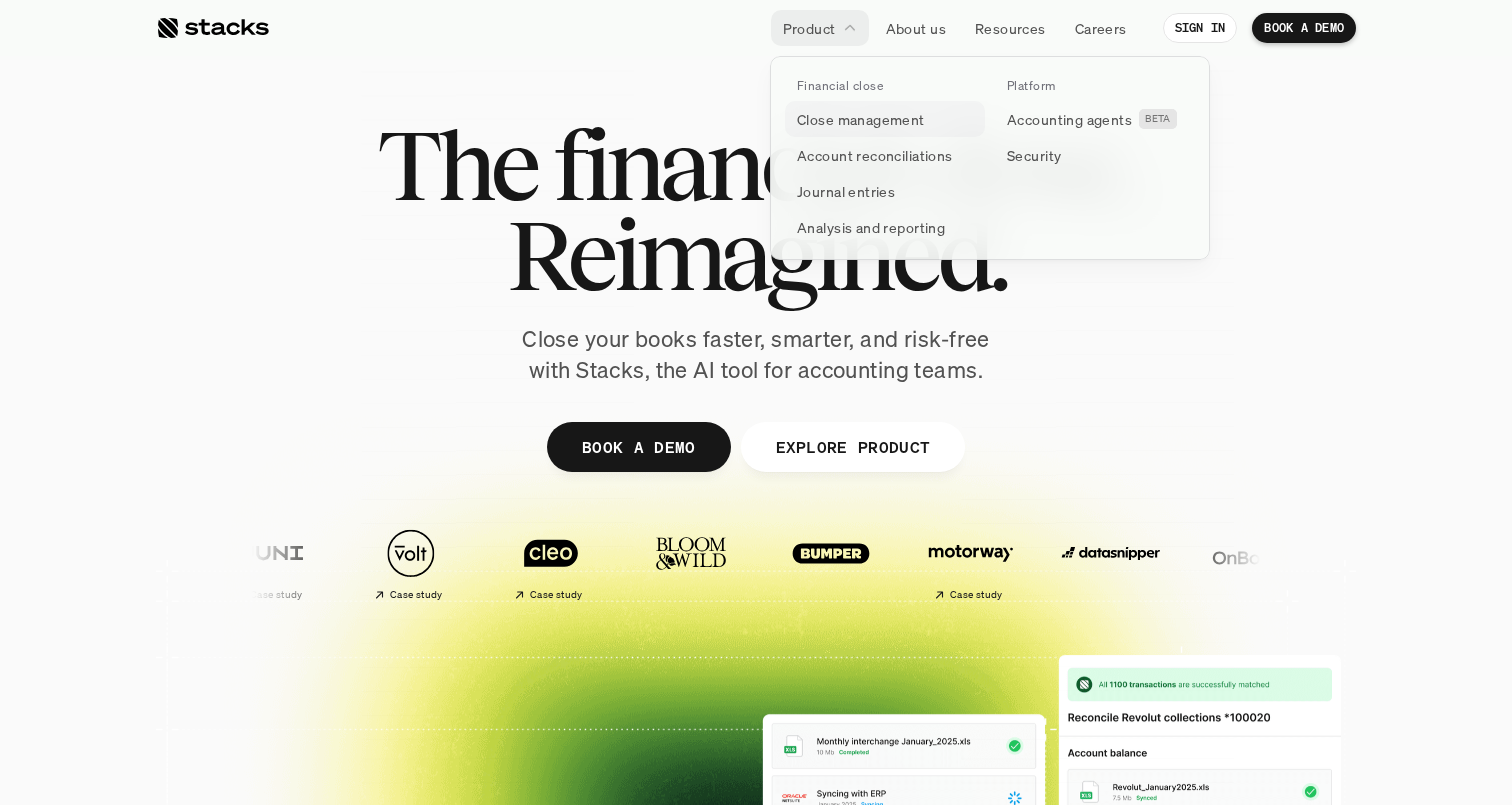 click on "Close management" at bounding box center [861, 119] 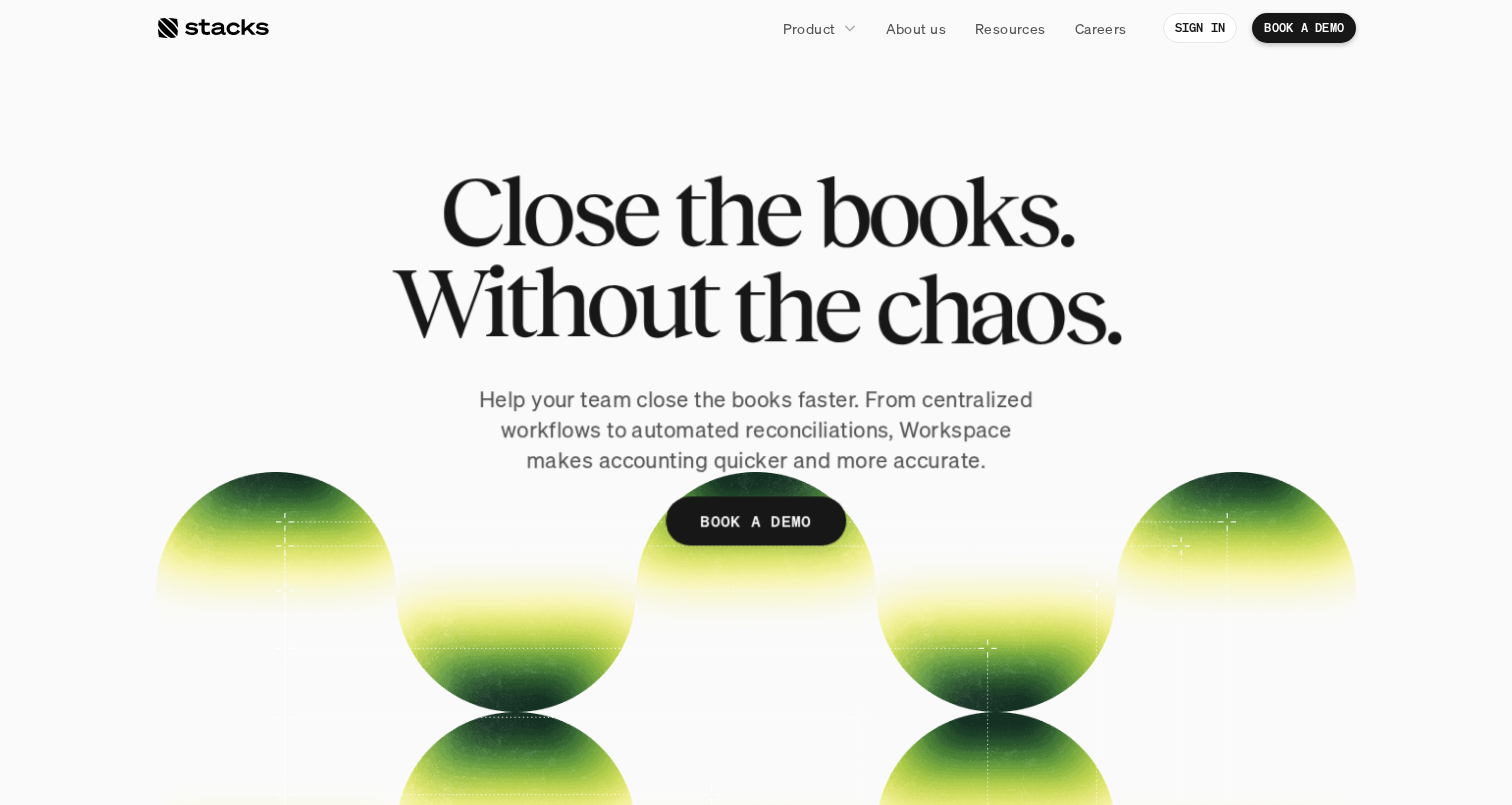 scroll, scrollTop: 0, scrollLeft: 0, axis: both 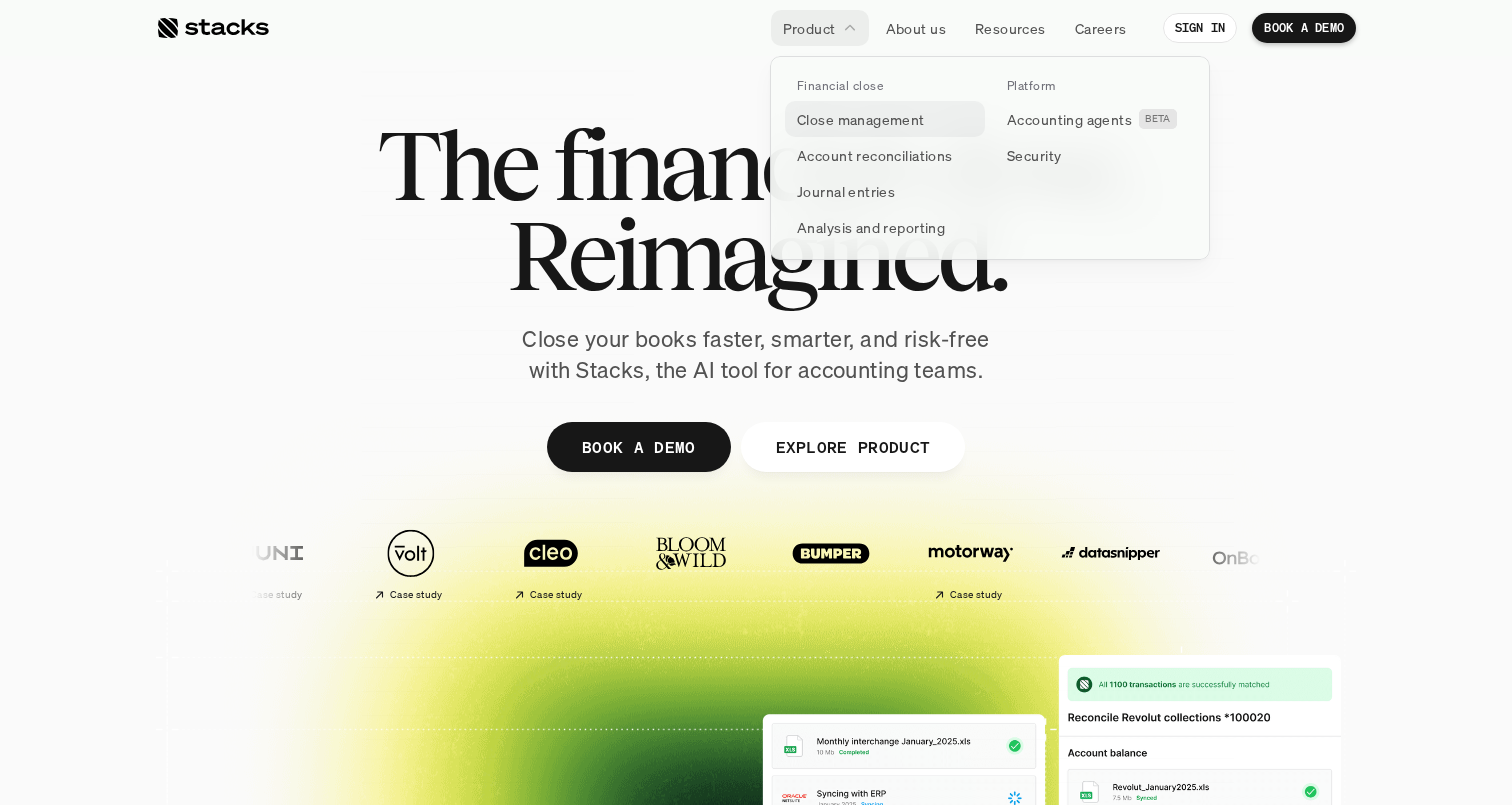 click on "Close management" at bounding box center (861, 119) 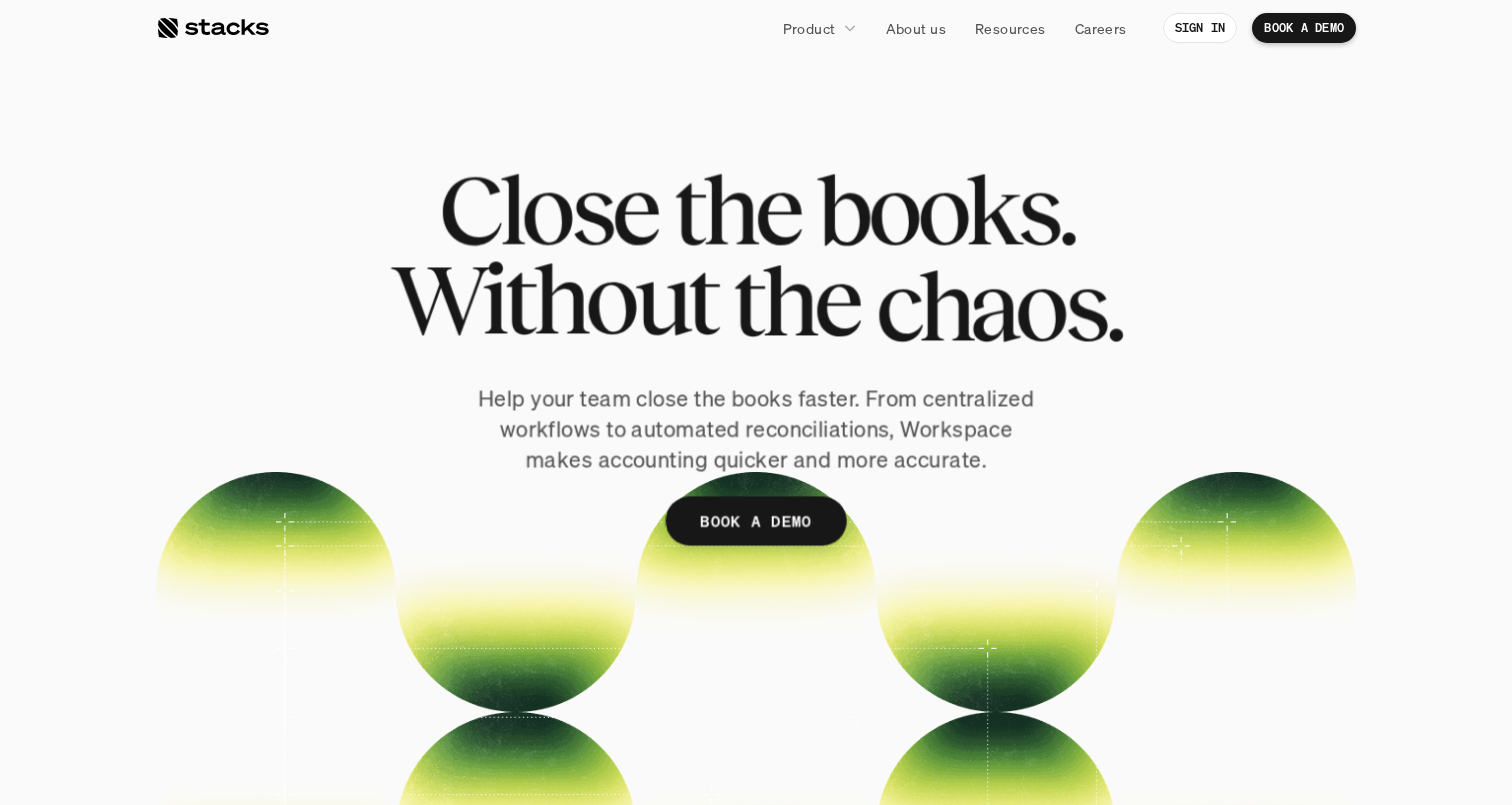 scroll, scrollTop: 0, scrollLeft: 0, axis: both 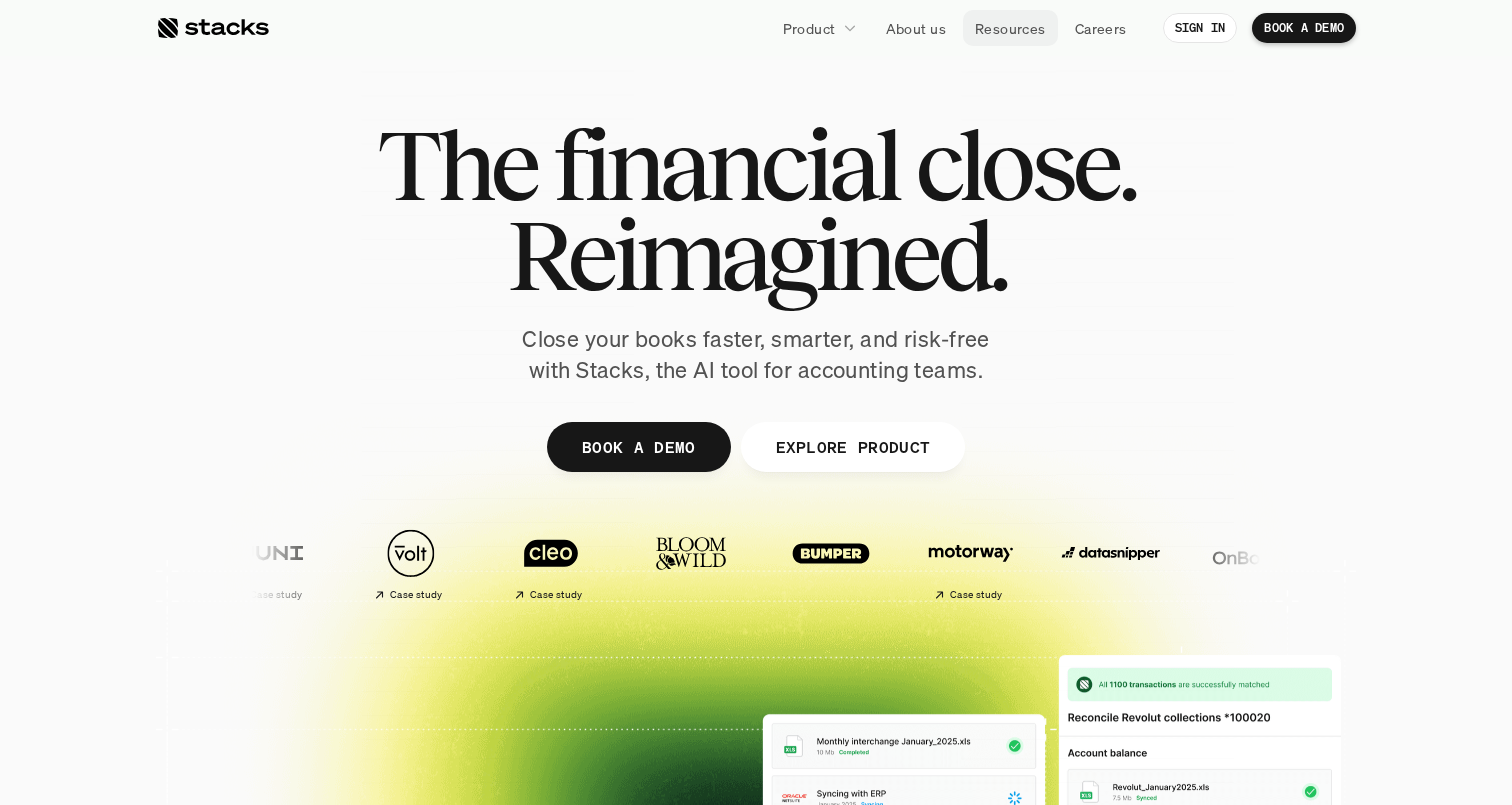 click on "Resources" at bounding box center [1010, 28] 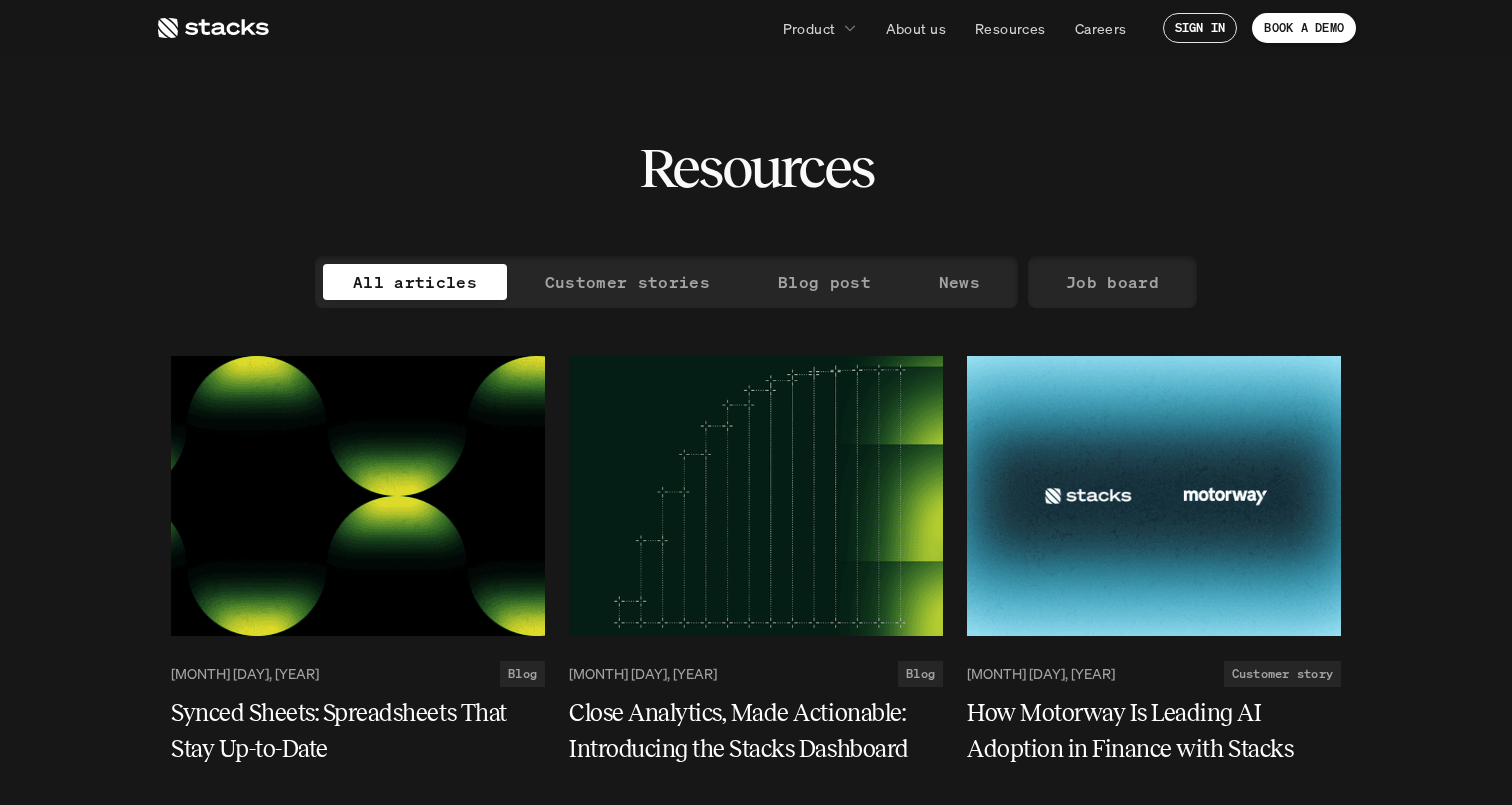 scroll, scrollTop: 0, scrollLeft: 0, axis: both 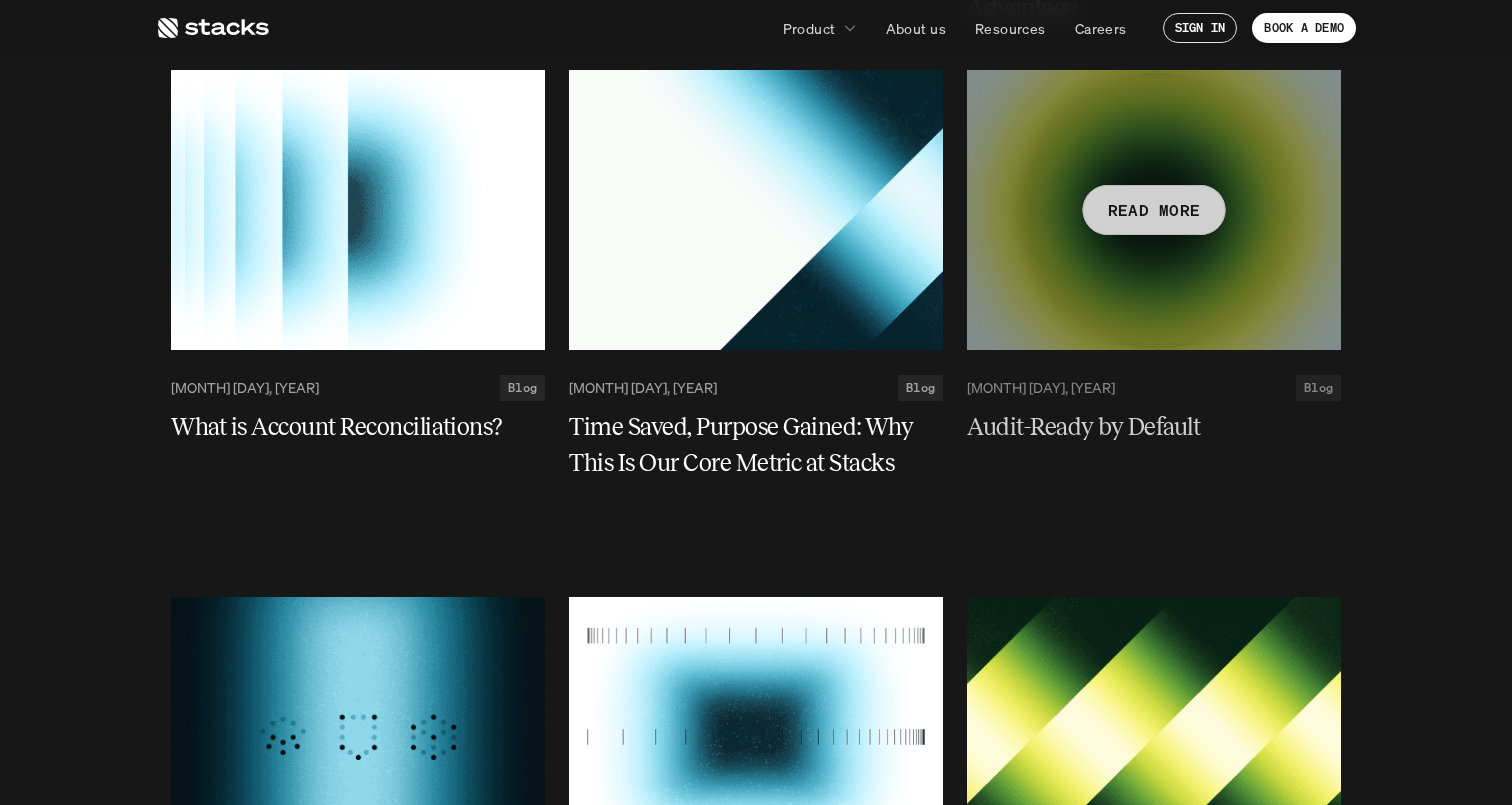 click at bounding box center [1154, 210] 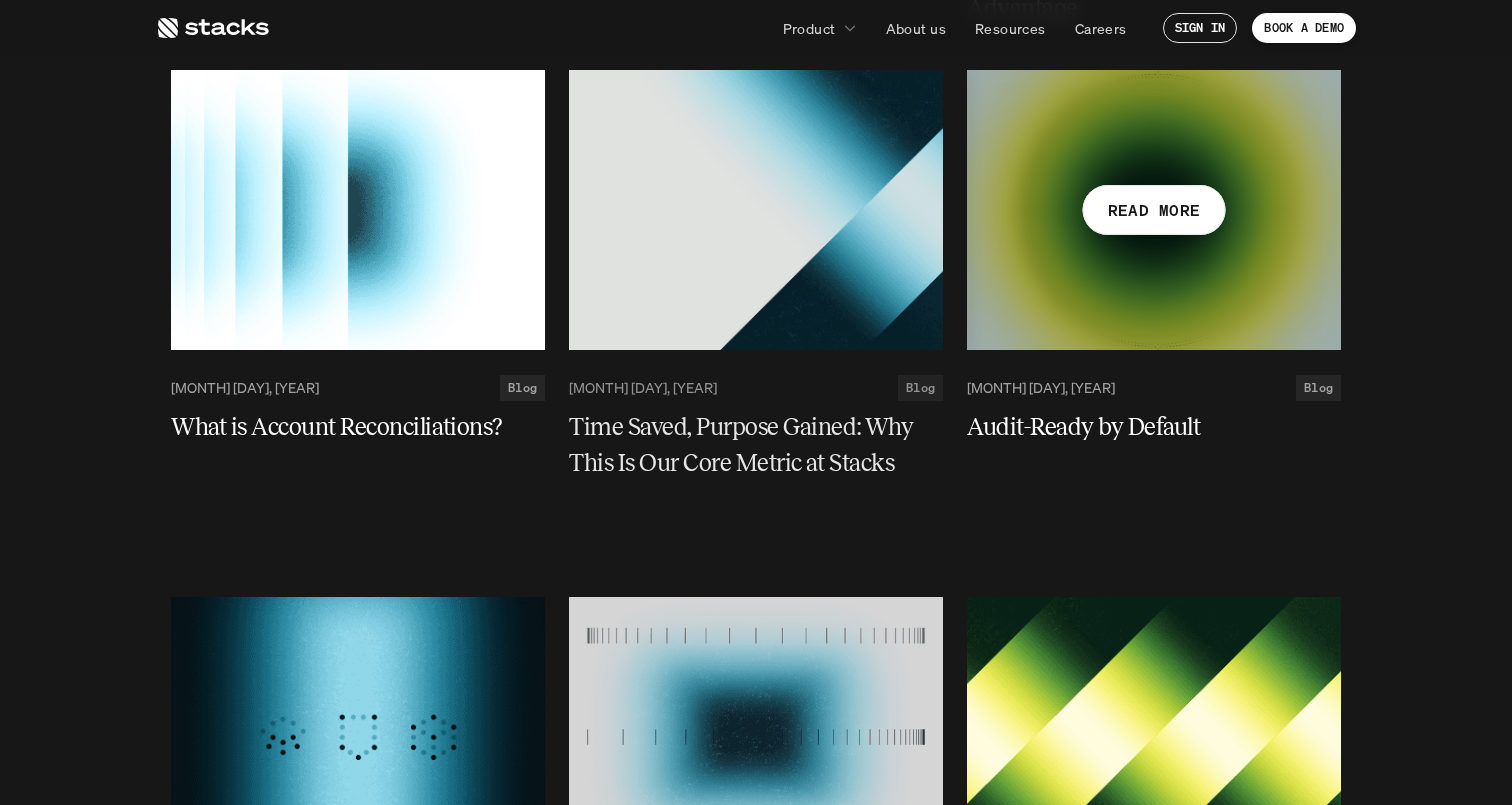 scroll, scrollTop: 0, scrollLeft: 0, axis: both 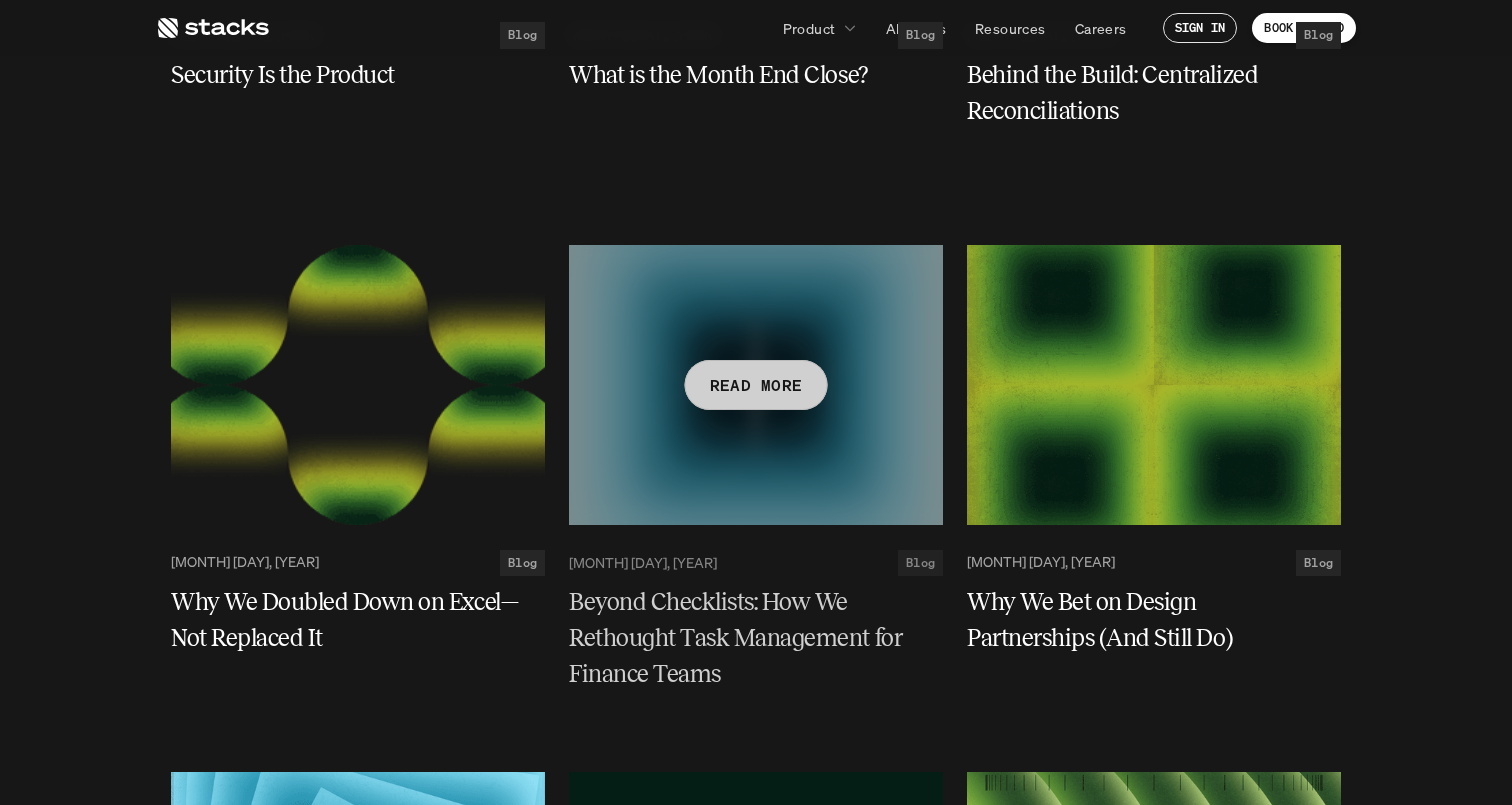 click at bounding box center [756, 385] 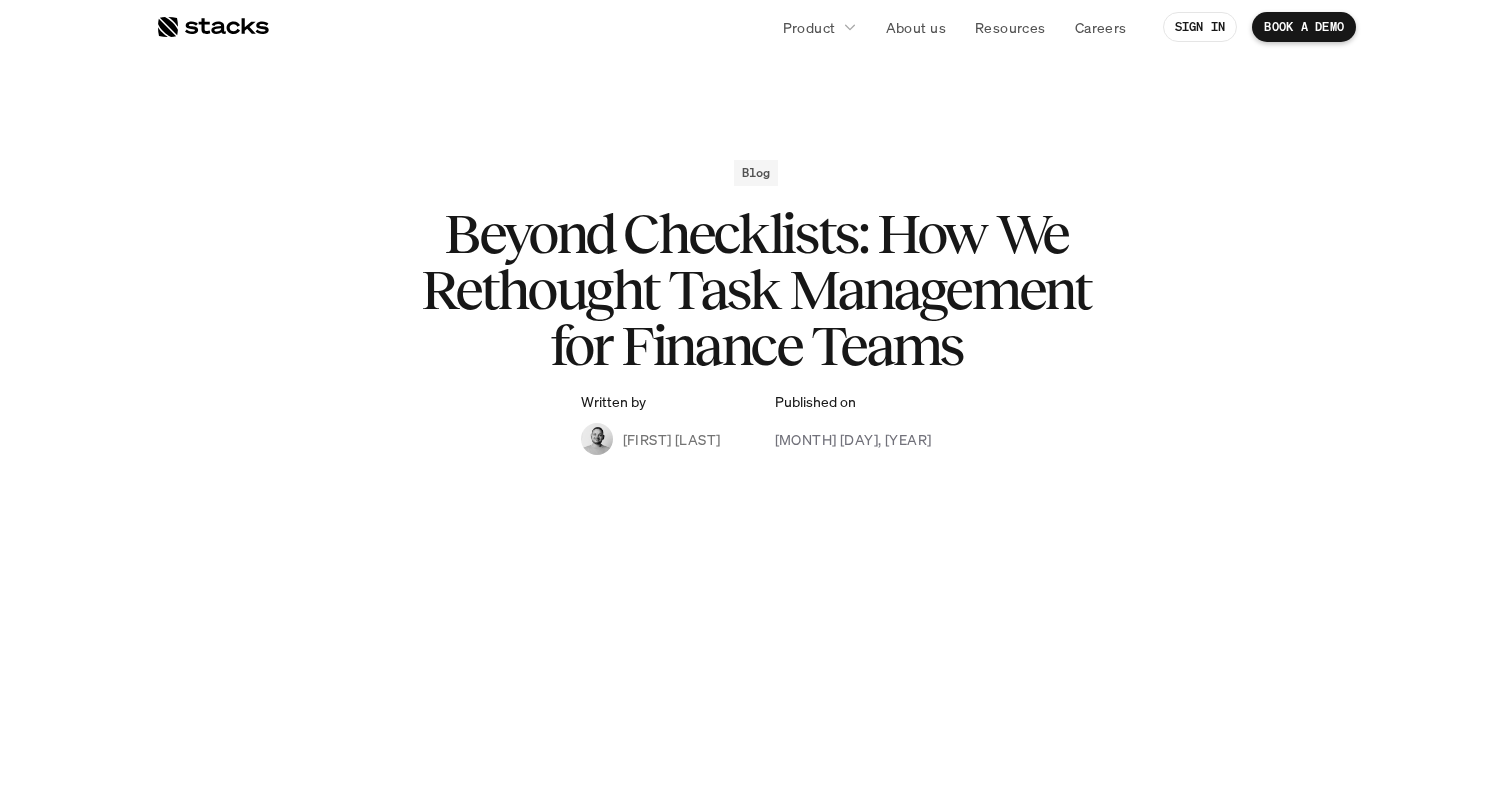 scroll, scrollTop: 0, scrollLeft: 0, axis: both 